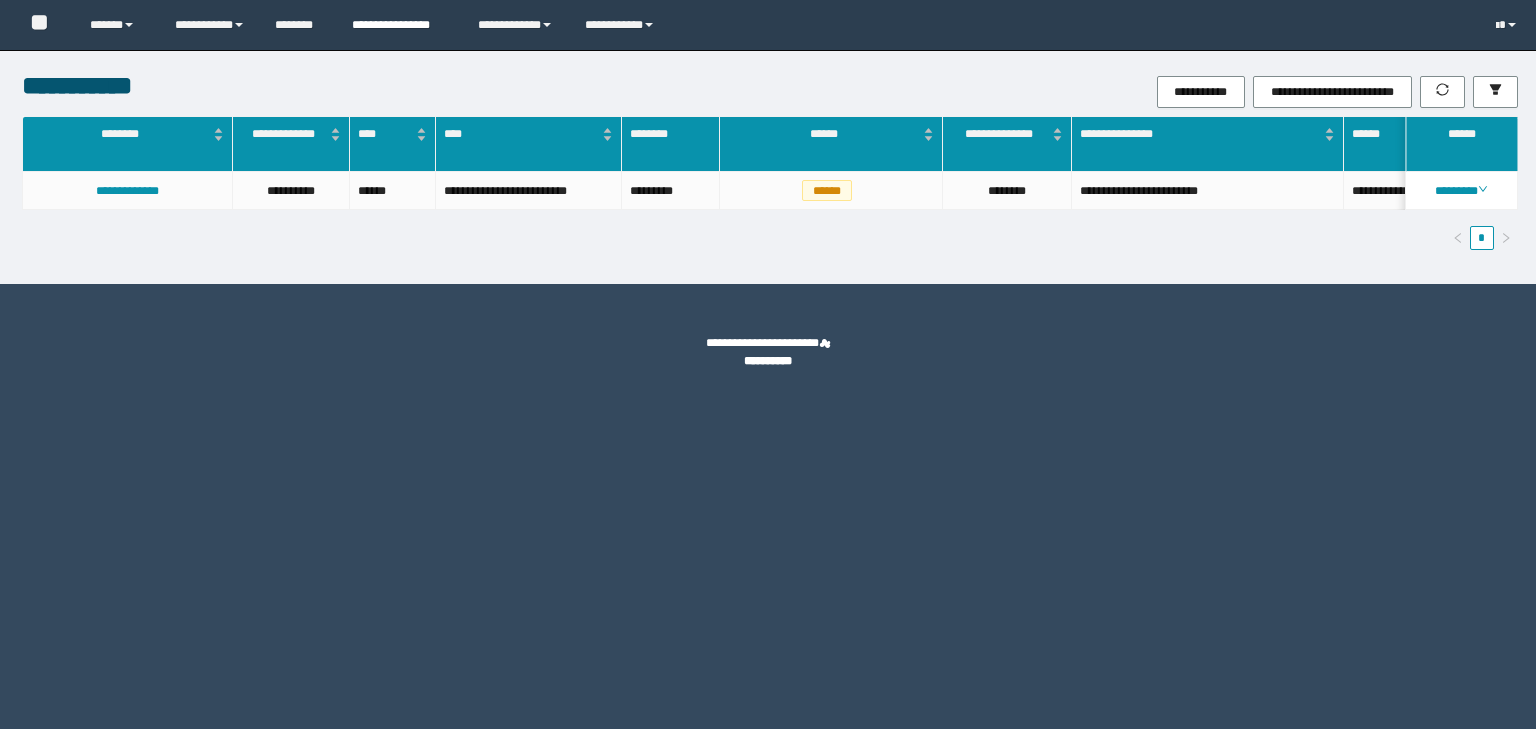 scroll, scrollTop: 0, scrollLeft: 0, axis: both 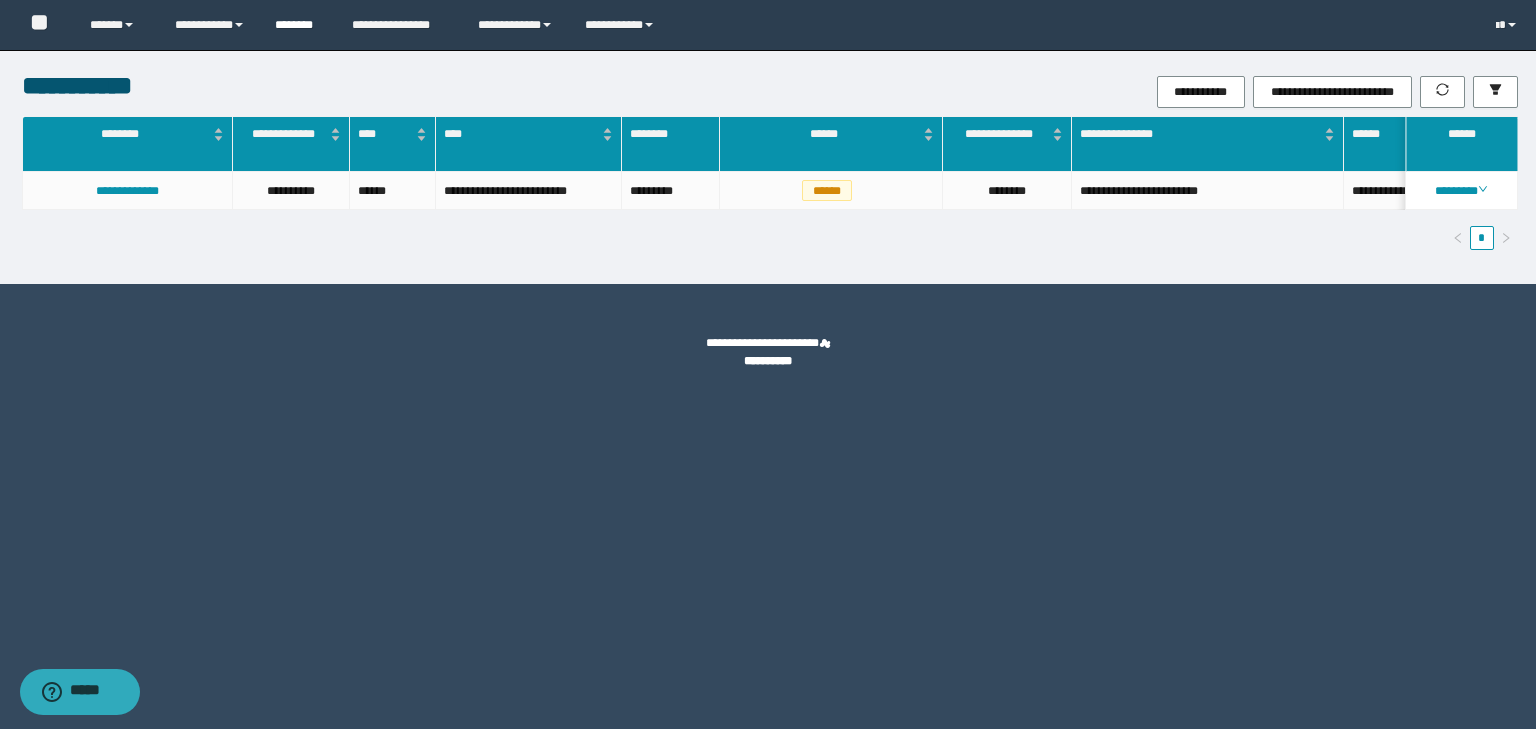 click on "********" at bounding box center (298, 25) 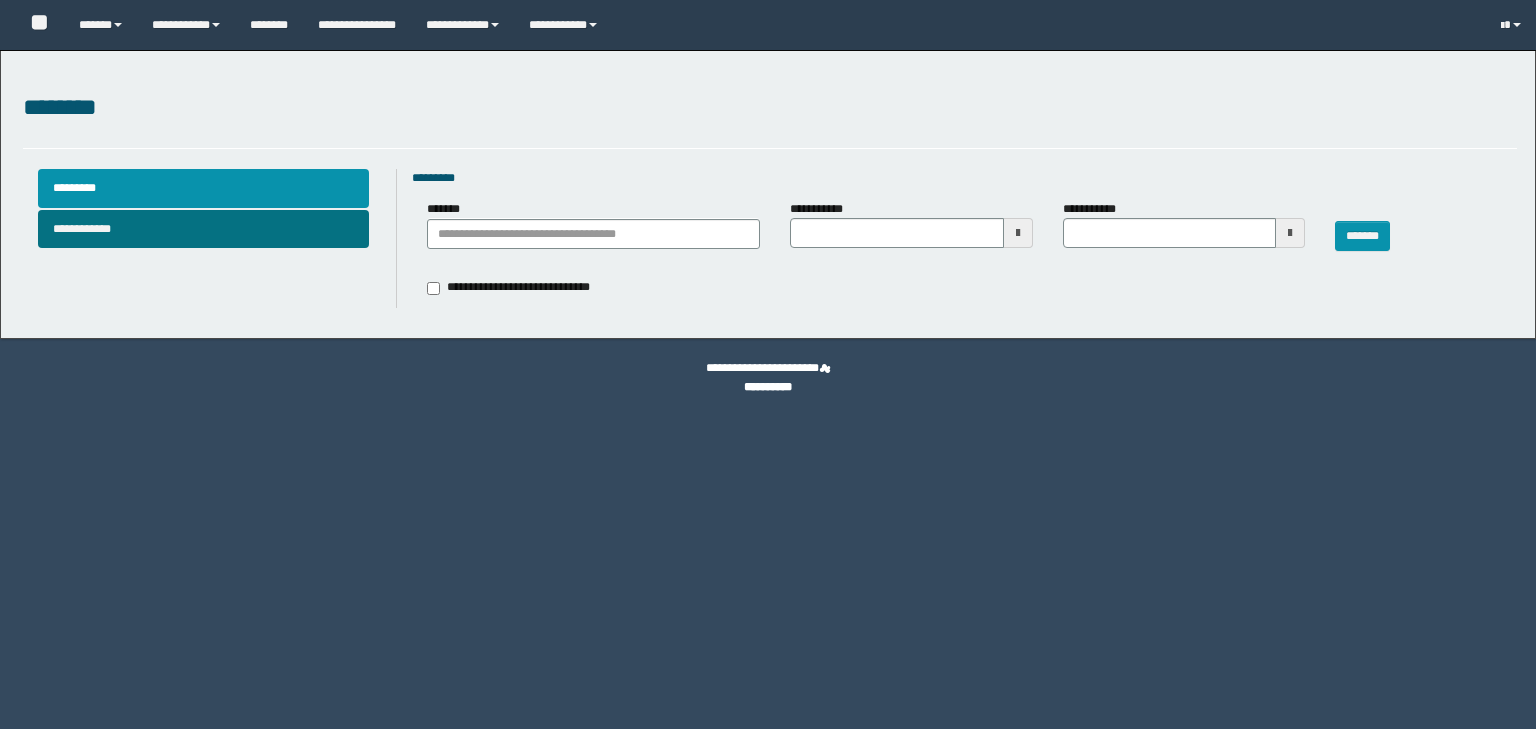 scroll, scrollTop: 0, scrollLeft: 0, axis: both 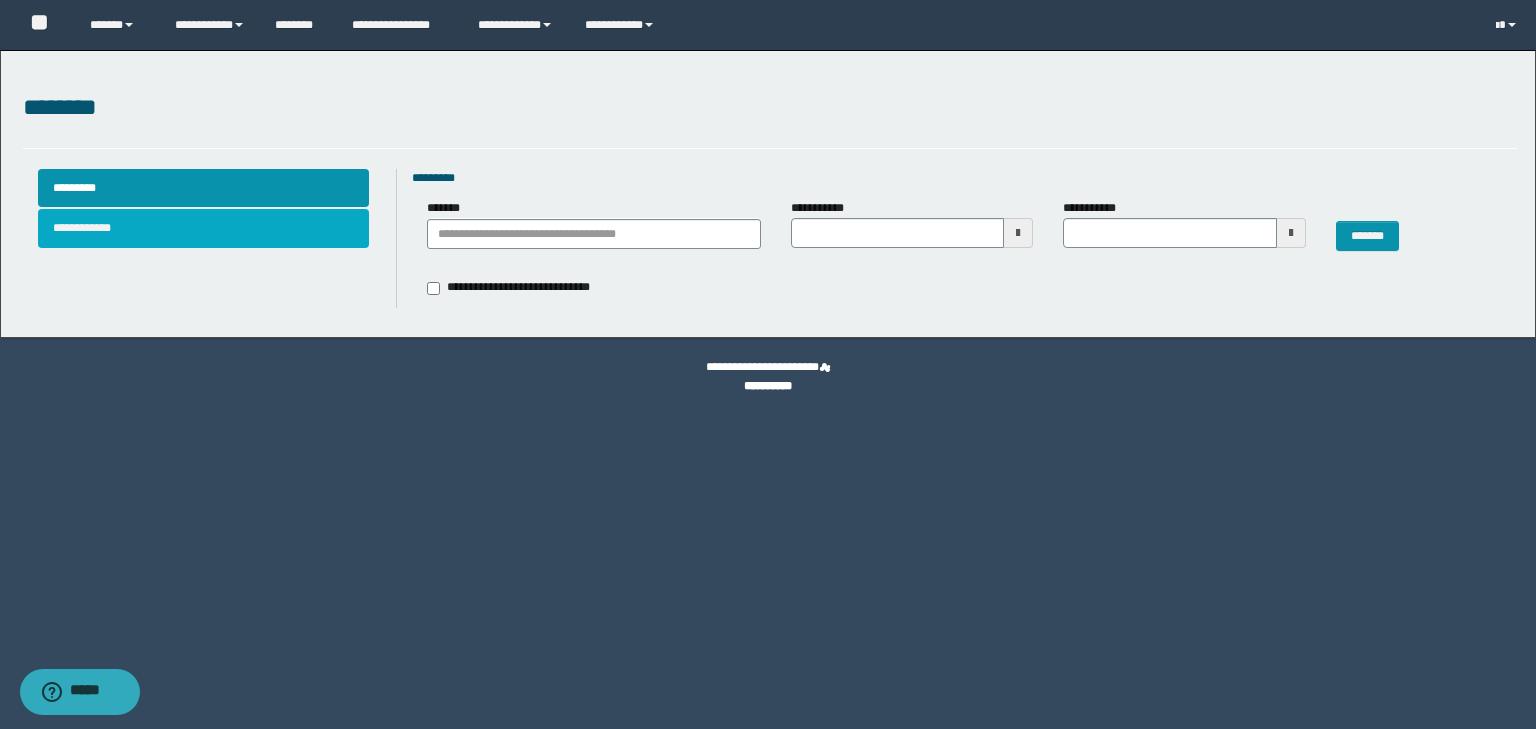 click on "**********" at bounding box center [204, 228] 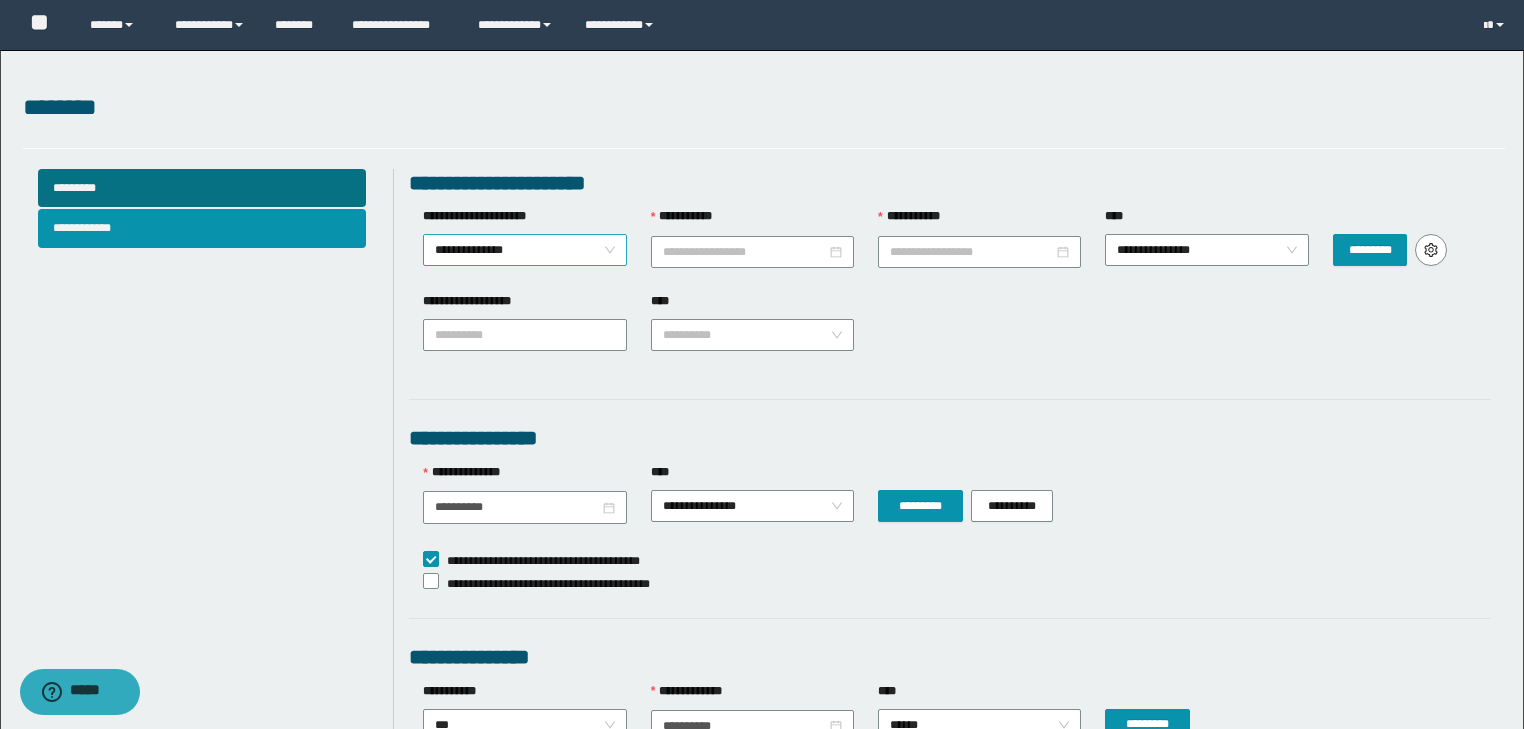 click on "**********" at bounding box center [525, 250] 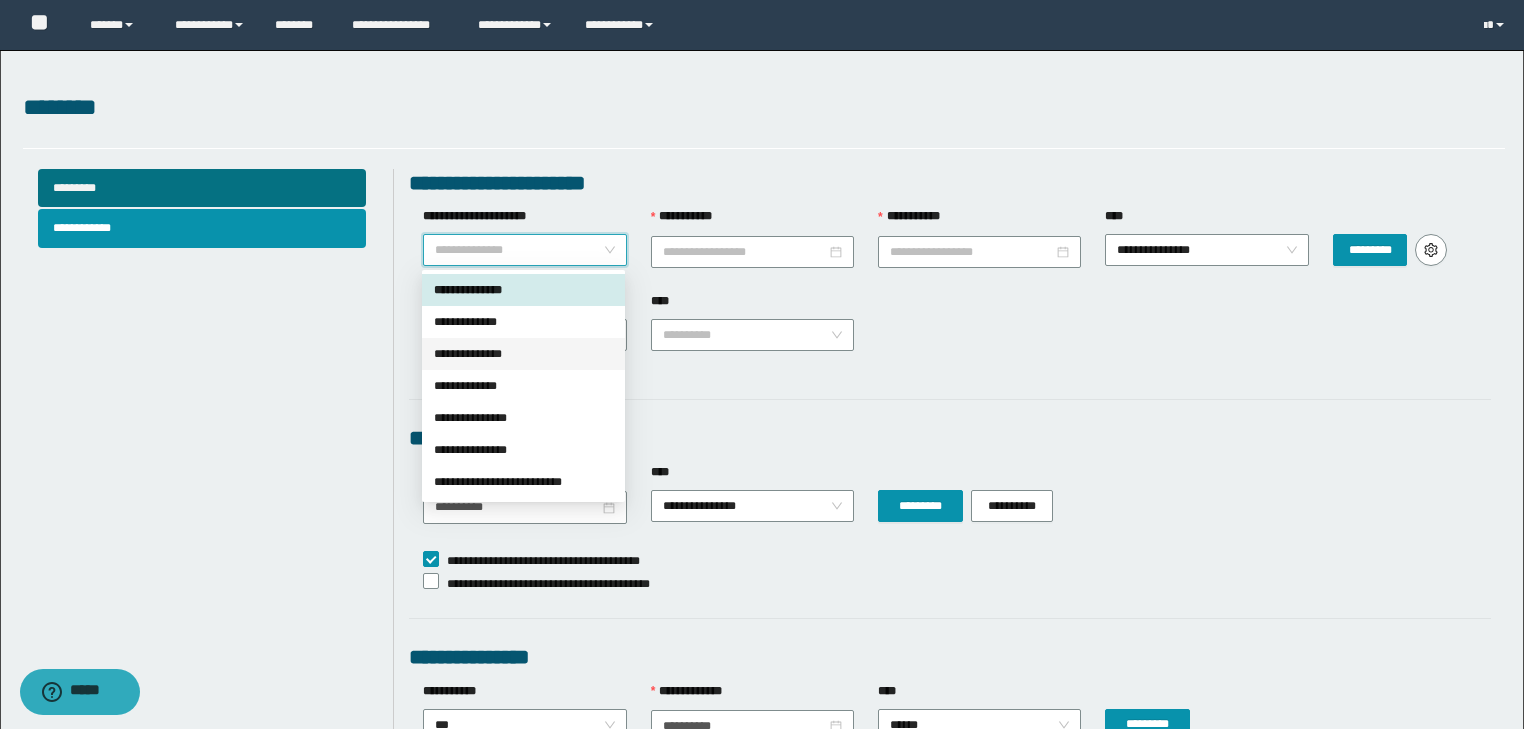 click on "**********" at bounding box center [523, 354] 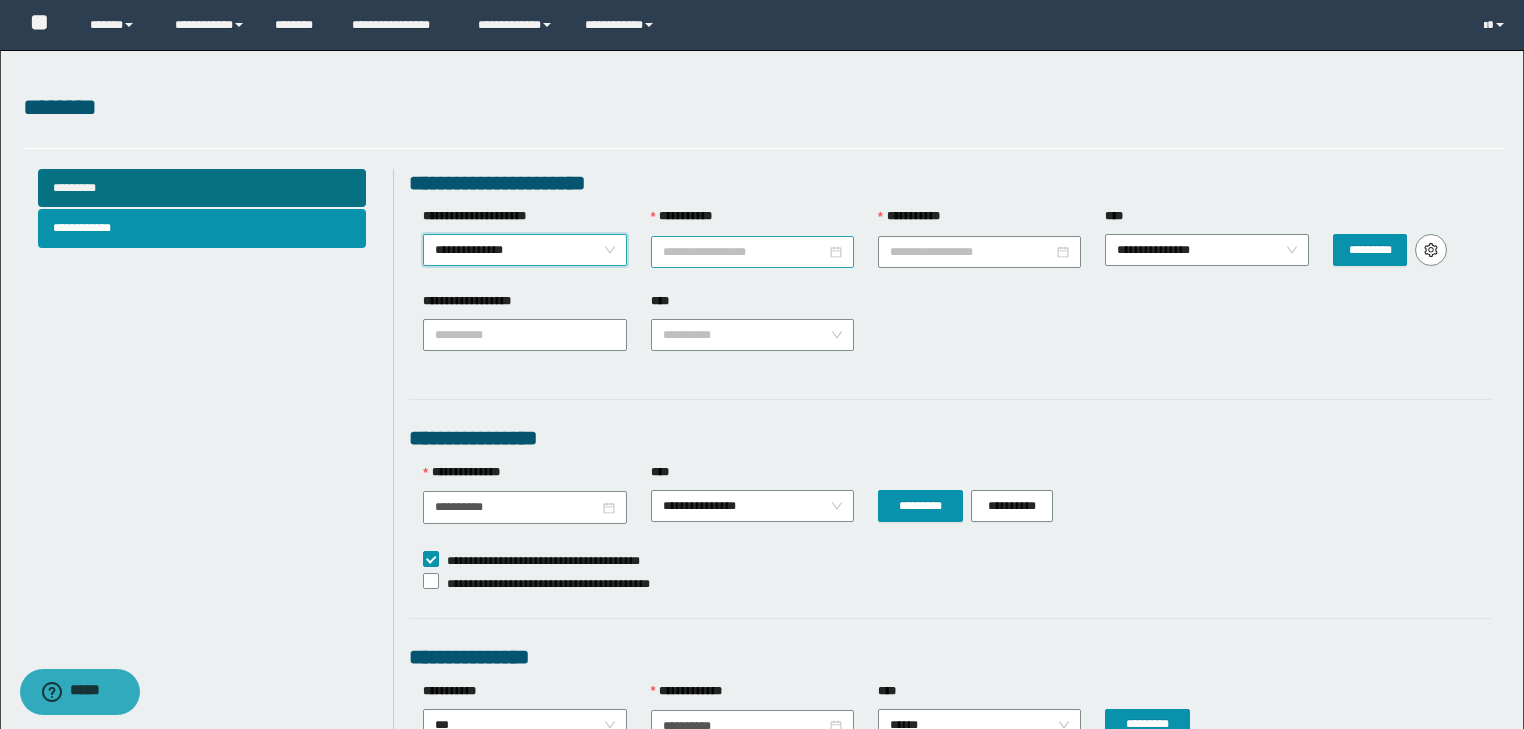 click on "**********" at bounding box center (744, 252) 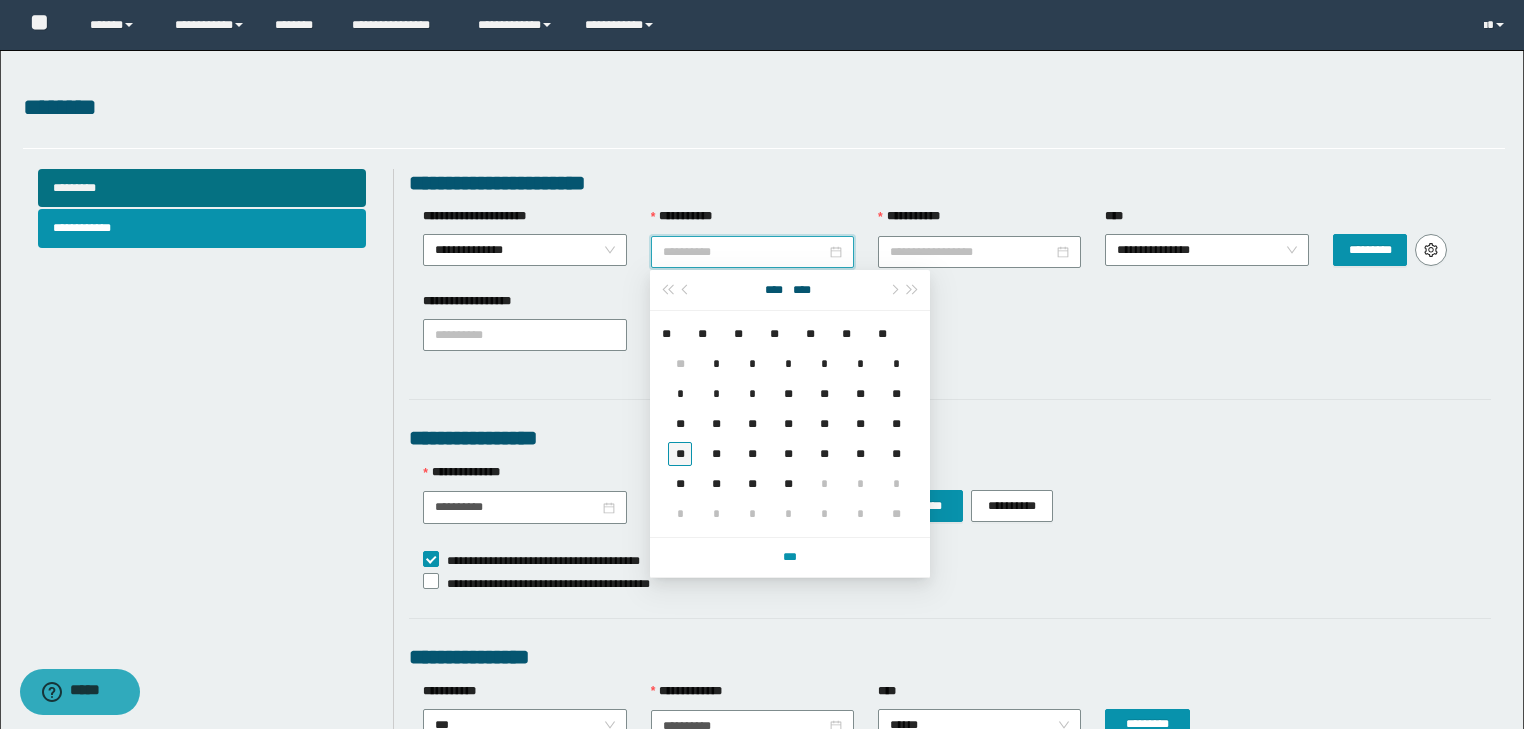 click on "**" at bounding box center [680, 454] 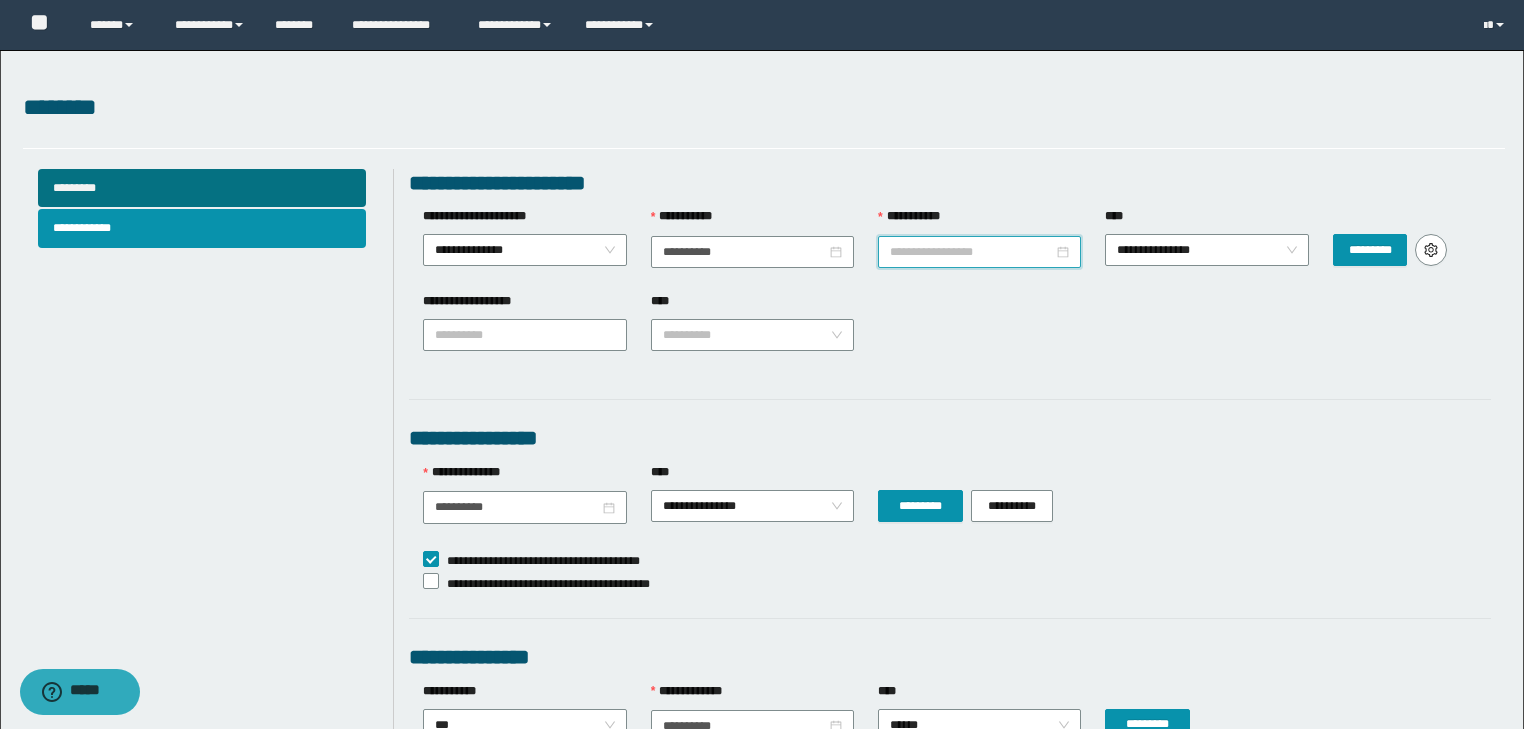 click on "**********" at bounding box center (971, 252) 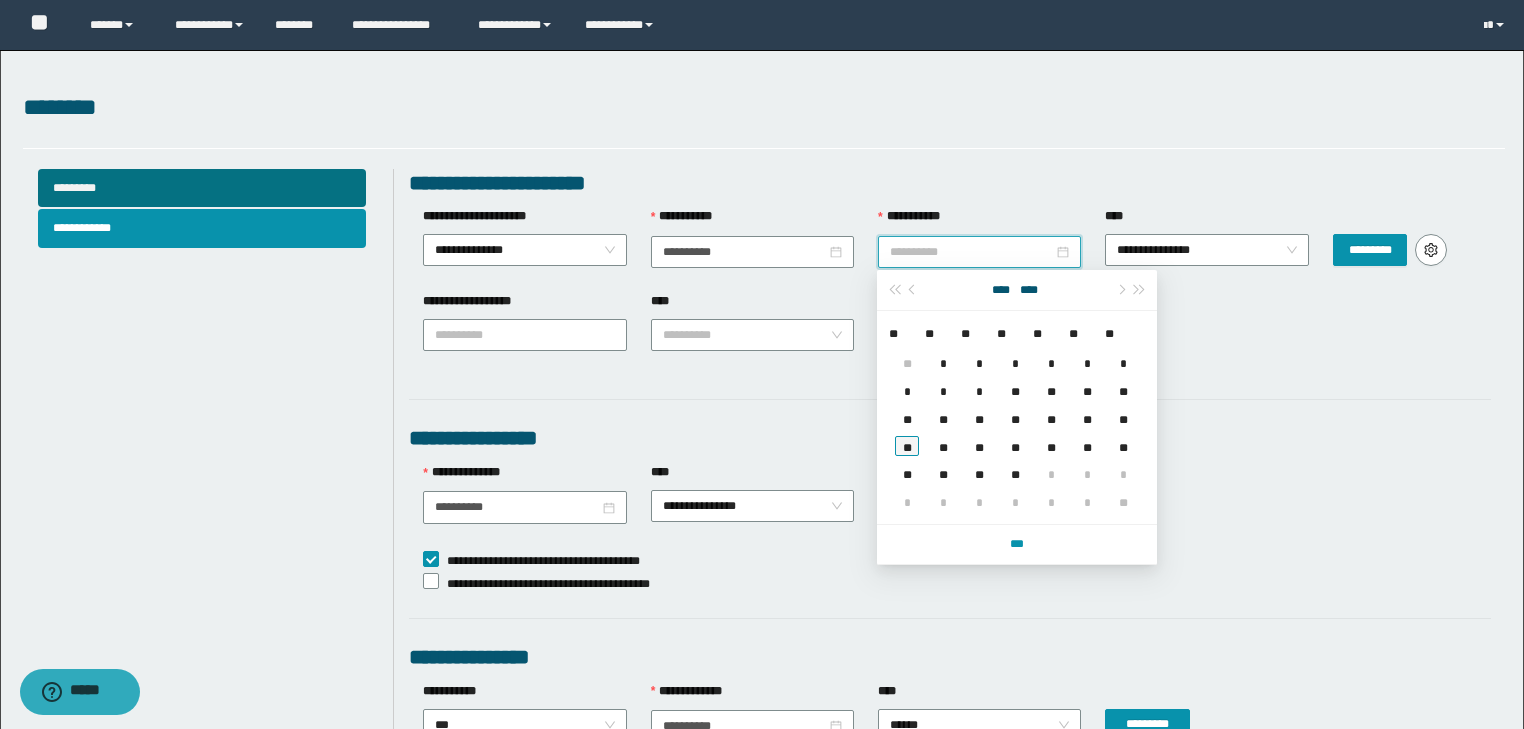 click on "**" at bounding box center [907, 446] 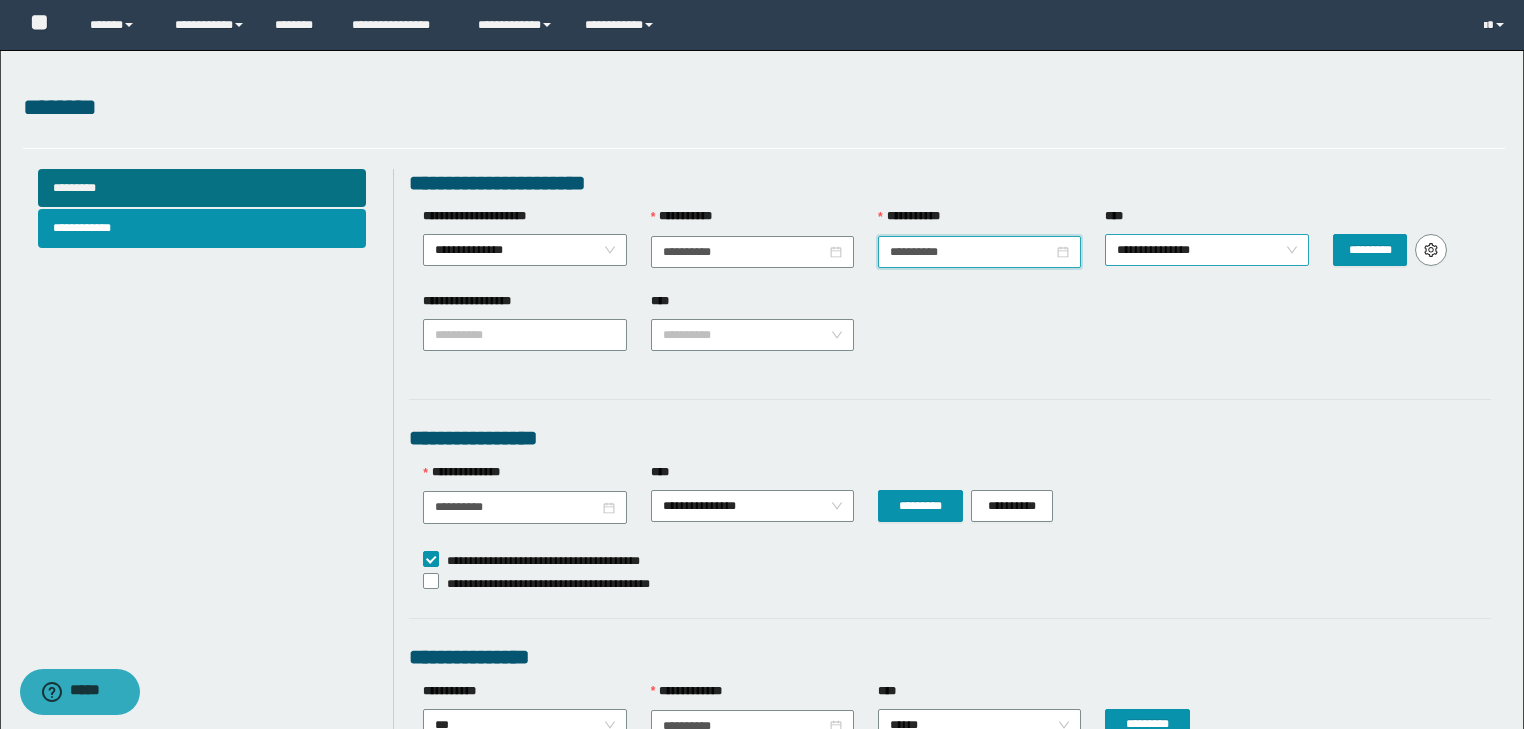 click on "**********" at bounding box center [1207, 250] 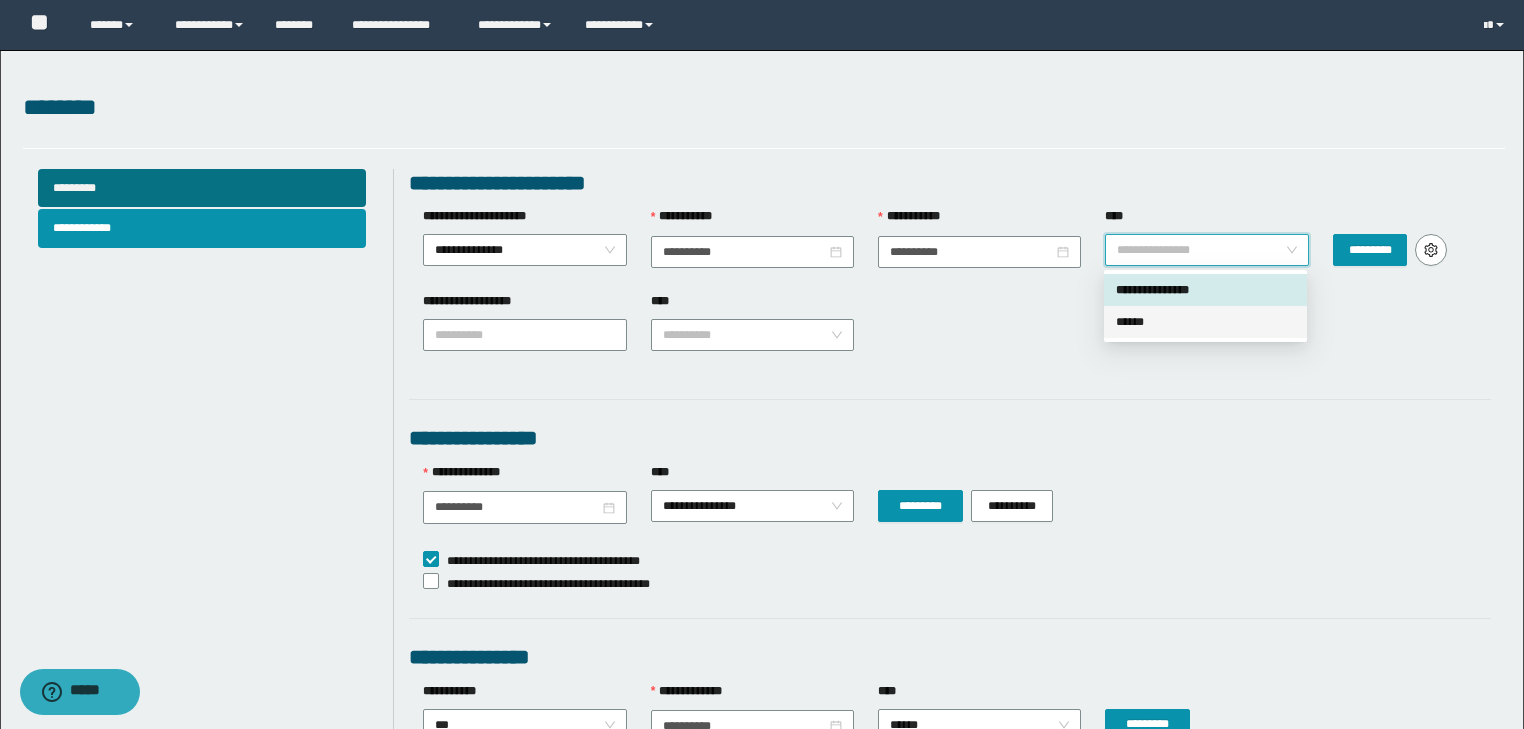 click on "******" at bounding box center (1205, 322) 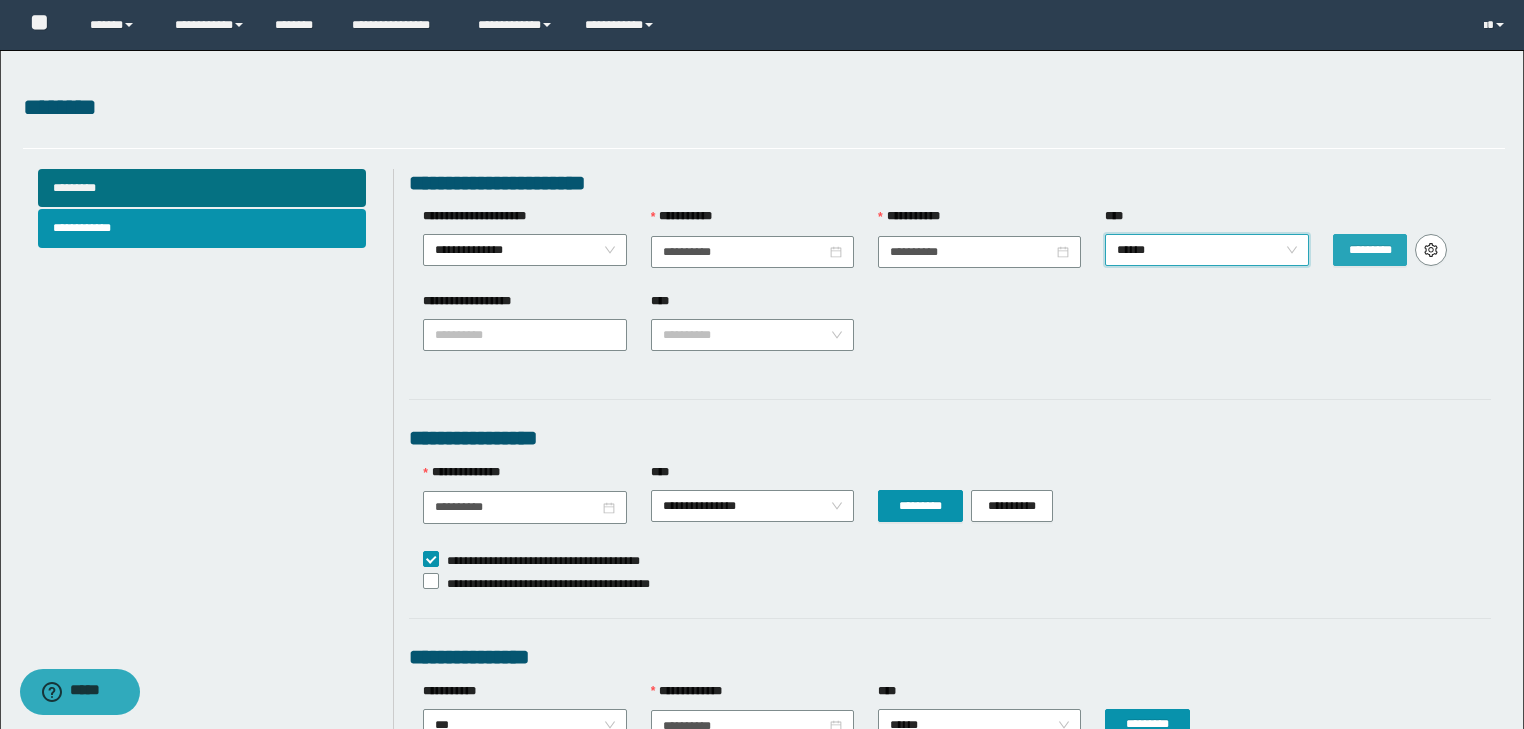 click on "*********" at bounding box center (1370, 250) 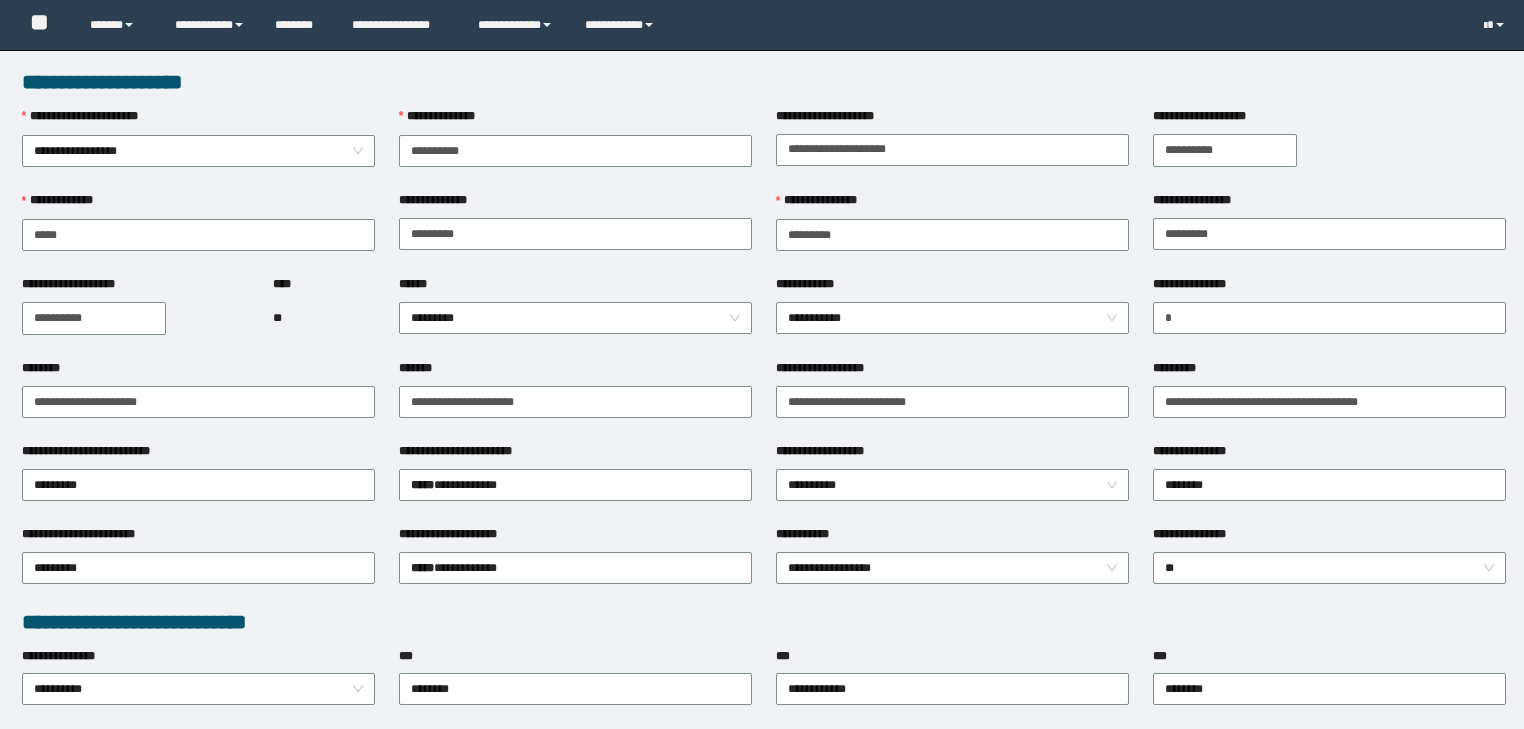 scroll, scrollTop: 0, scrollLeft: 0, axis: both 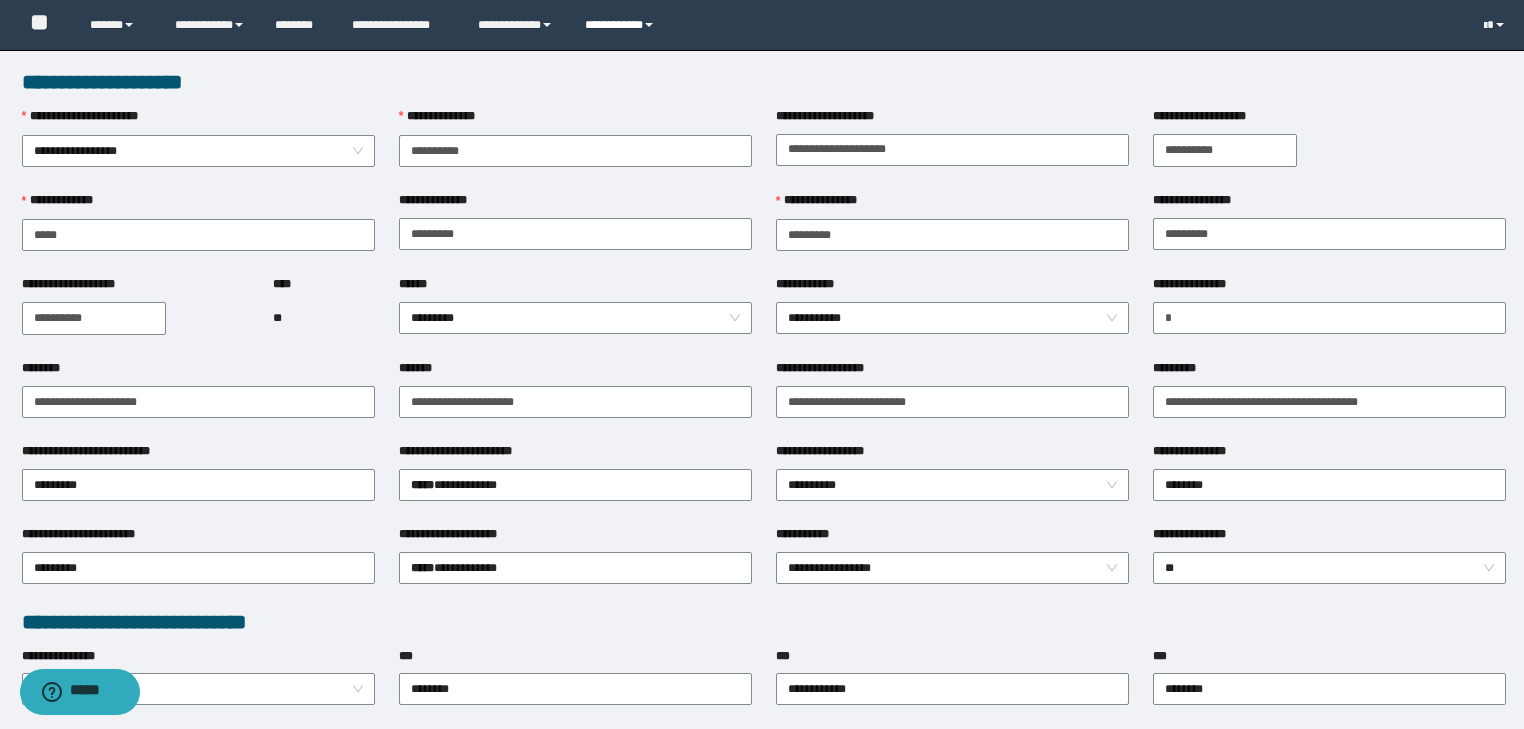 click on "**********" at bounding box center [622, 25] 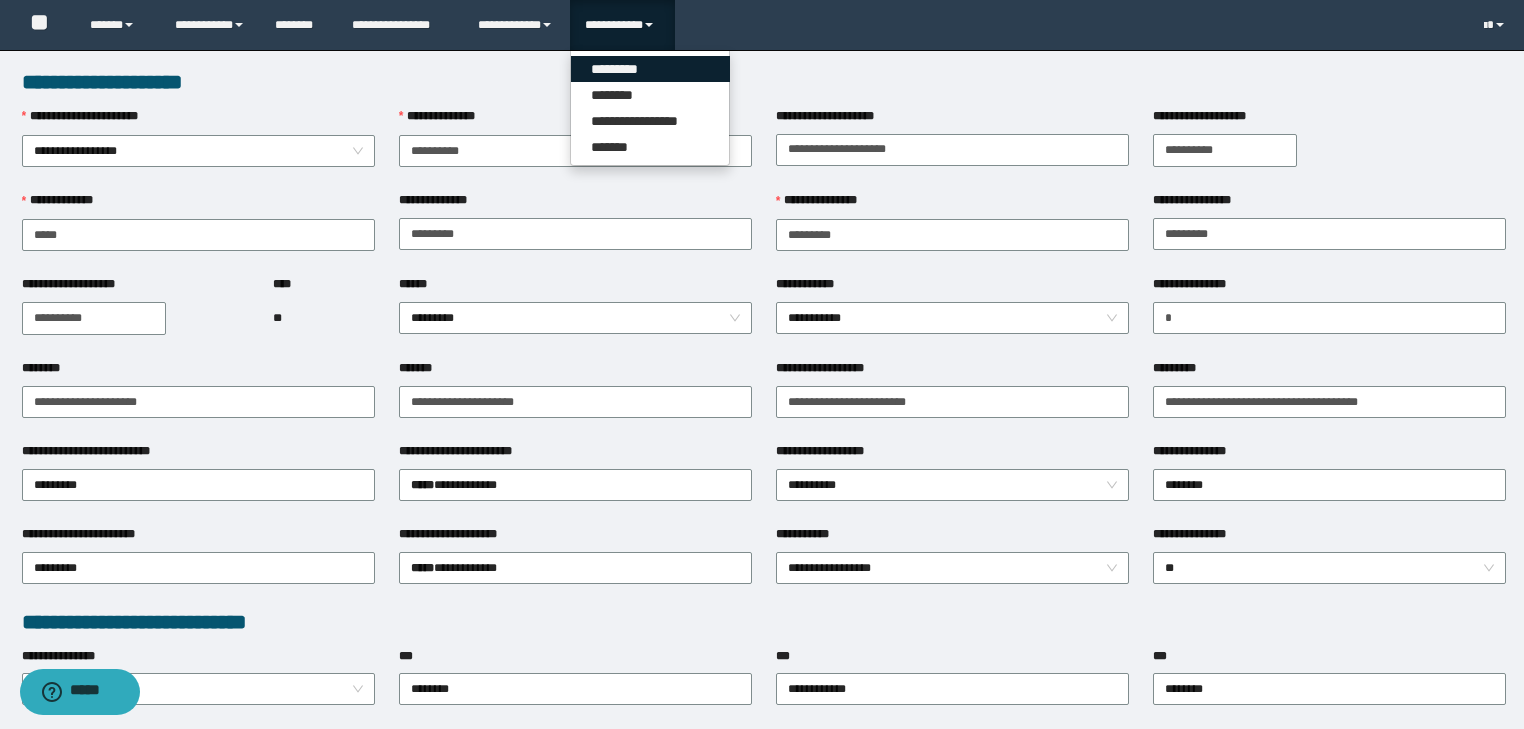 click on "*********" at bounding box center (650, 69) 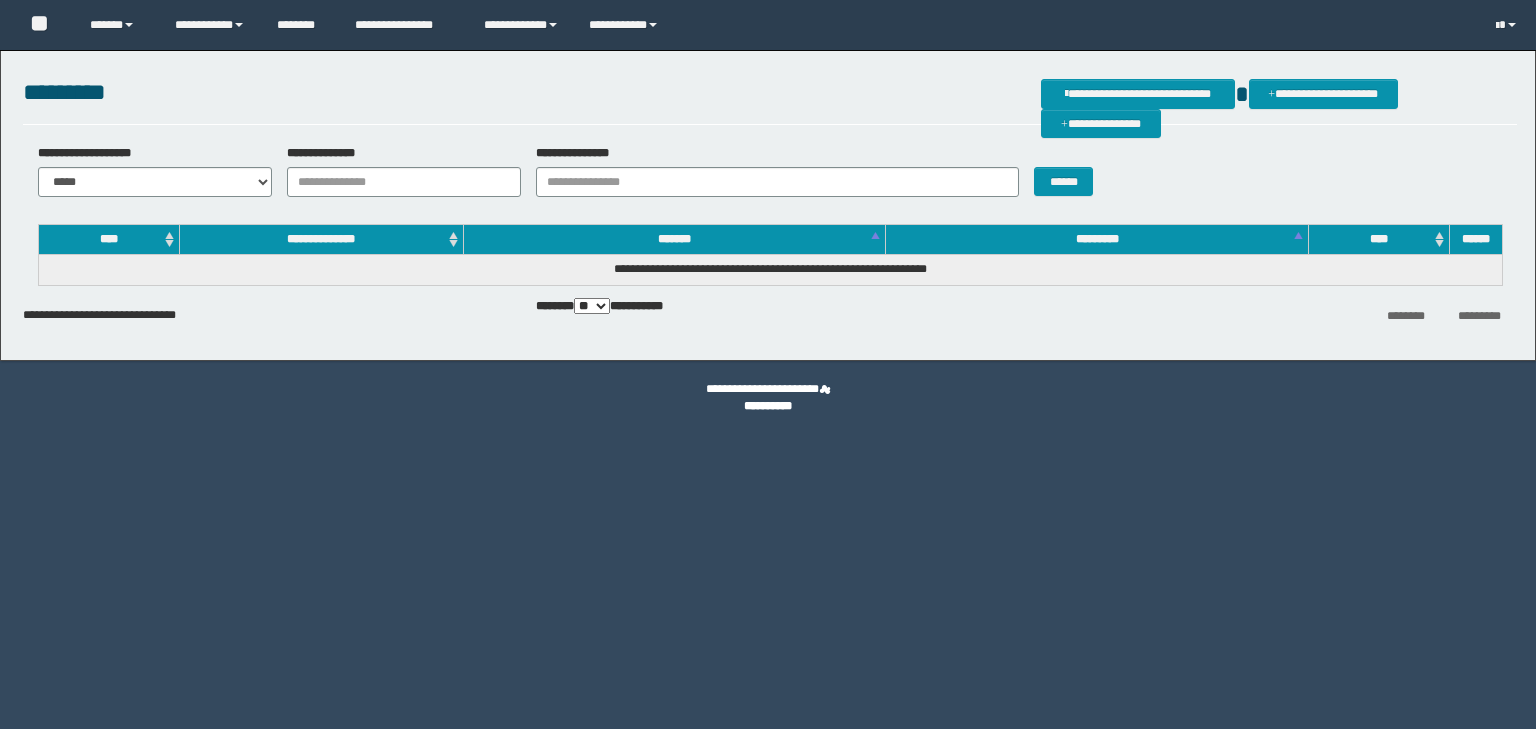 scroll, scrollTop: 0, scrollLeft: 0, axis: both 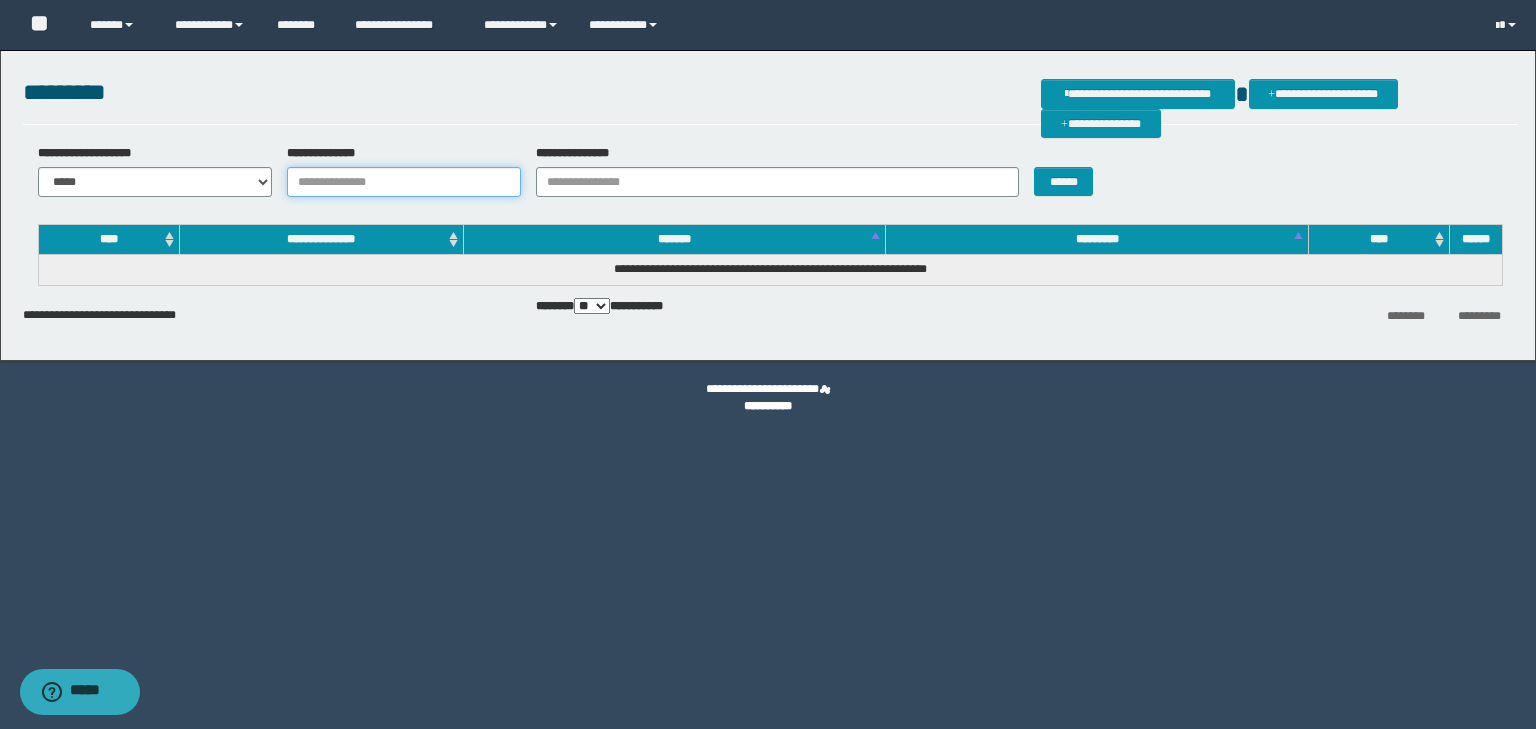 click on "**********" at bounding box center [404, 182] 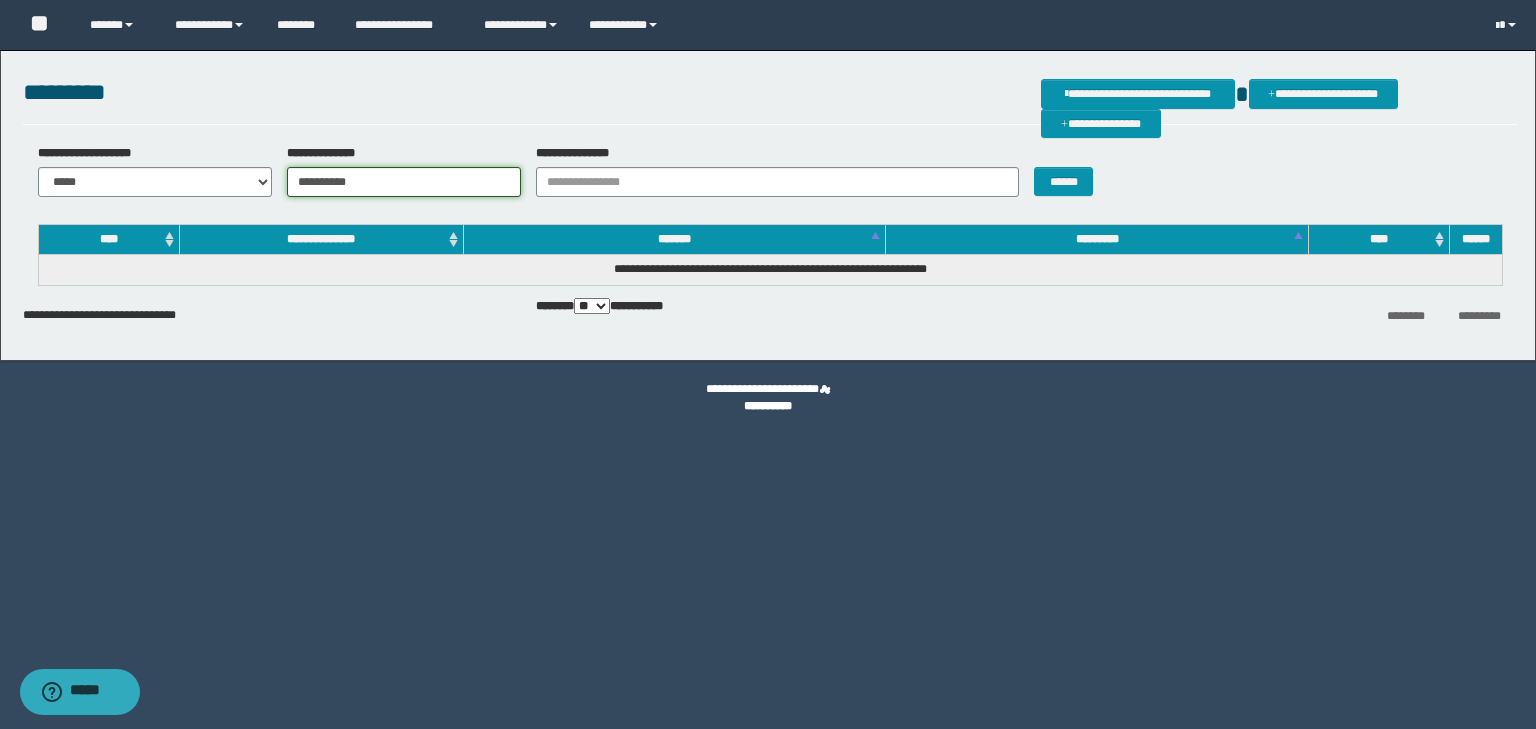 type on "**********" 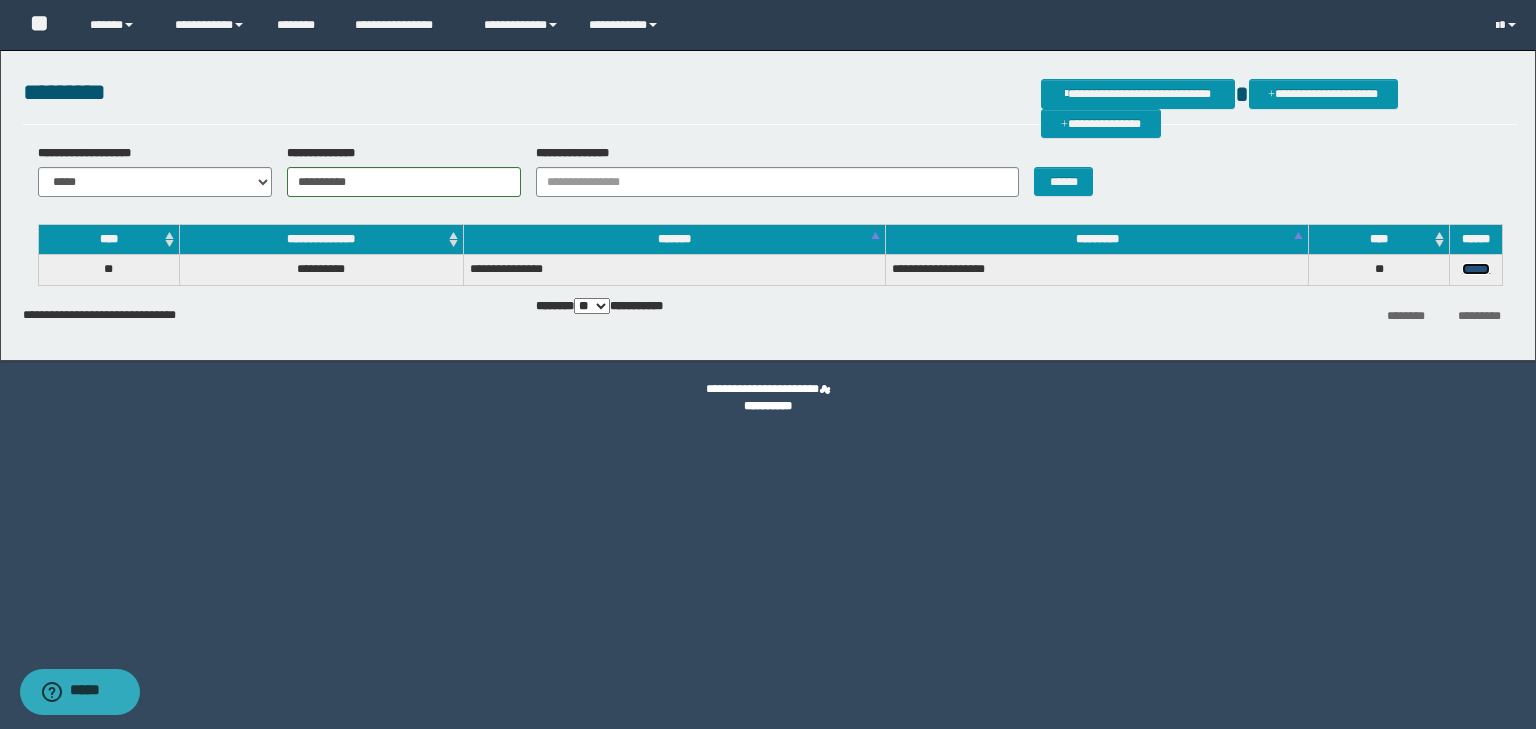 click on "******" at bounding box center [1476, 269] 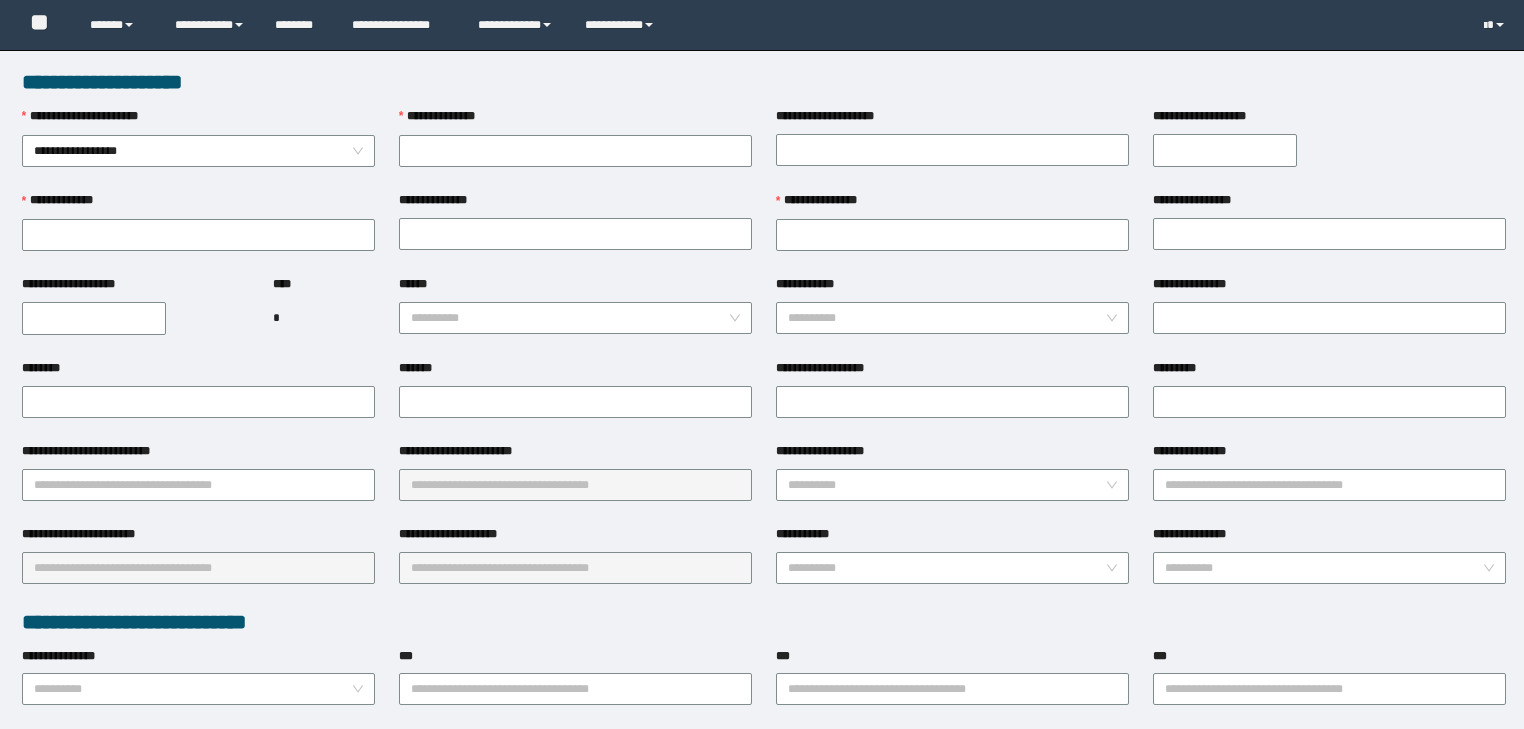 scroll, scrollTop: 0, scrollLeft: 0, axis: both 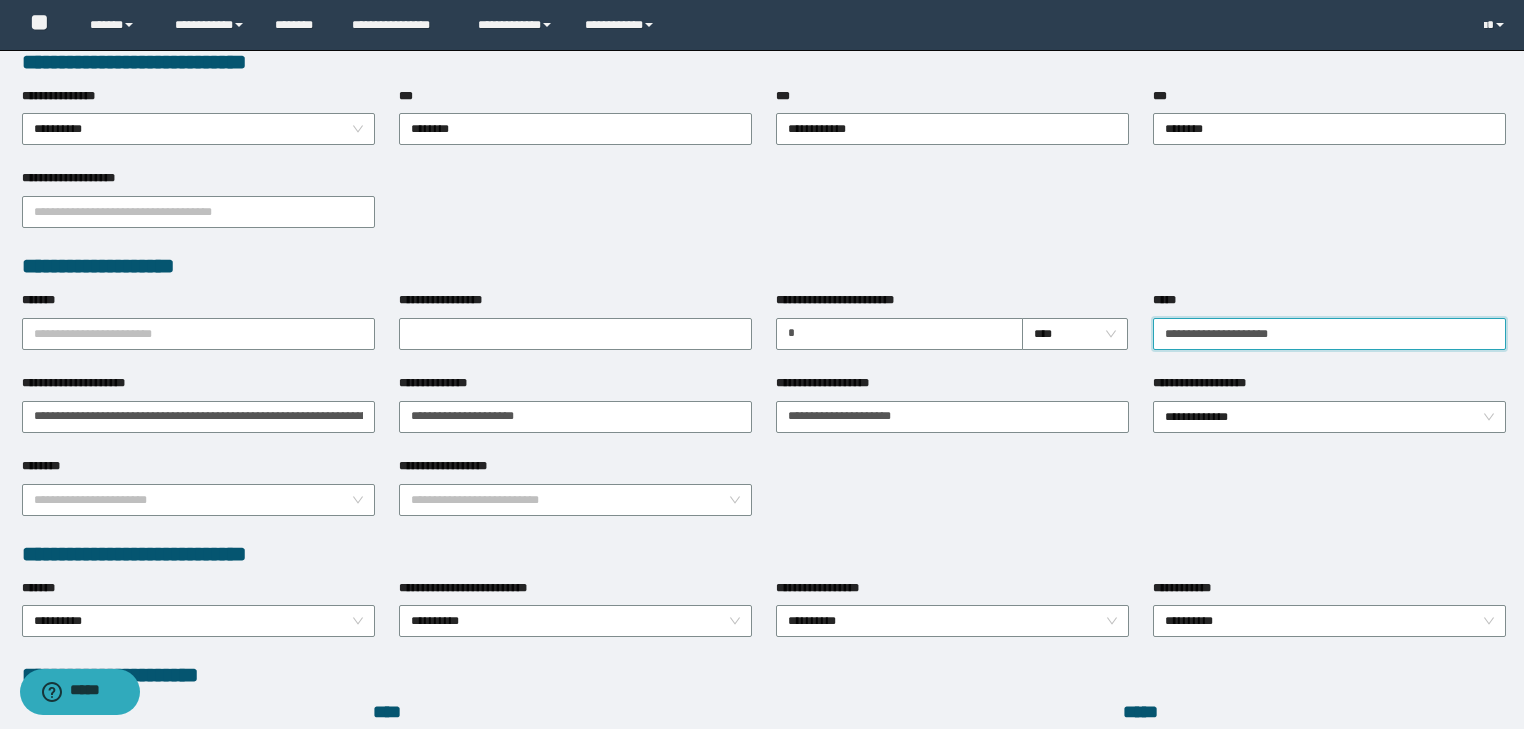 drag, startPoint x: 1359, startPoint y: 323, endPoint x: 948, endPoint y: 247, distance: 417.9677 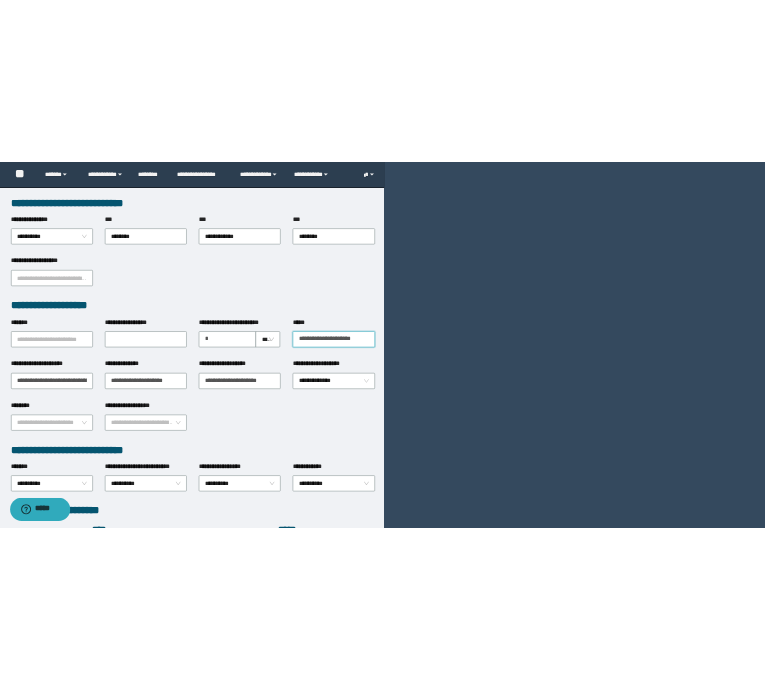 scroll, scrollTop: 579, scrollLeft: 0, axis: vertical 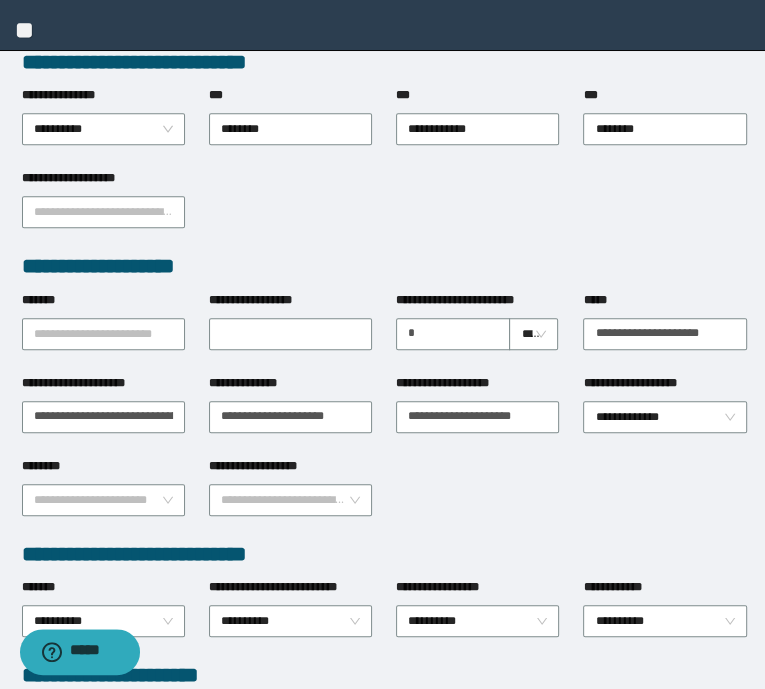 click on "**********" at bounding box center [0, 0] 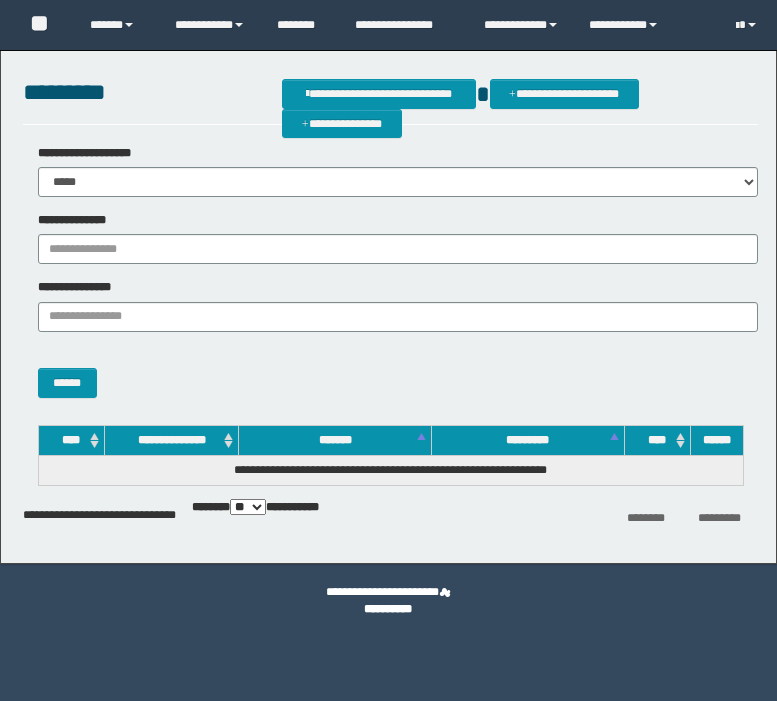 scroll, scrollTop: 0, scrollLeft: 0, axis: both 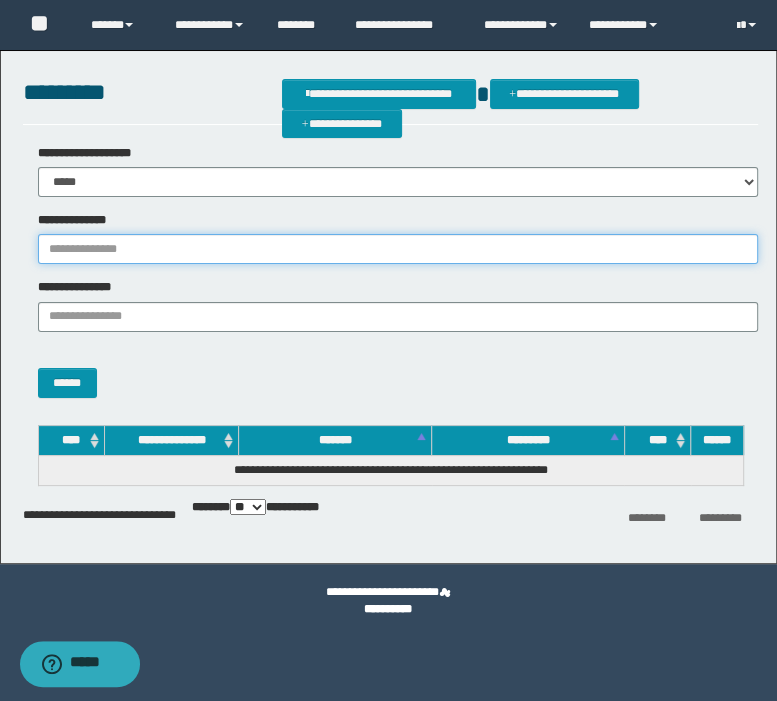 click on "**********" at bounding box center (398, 249) 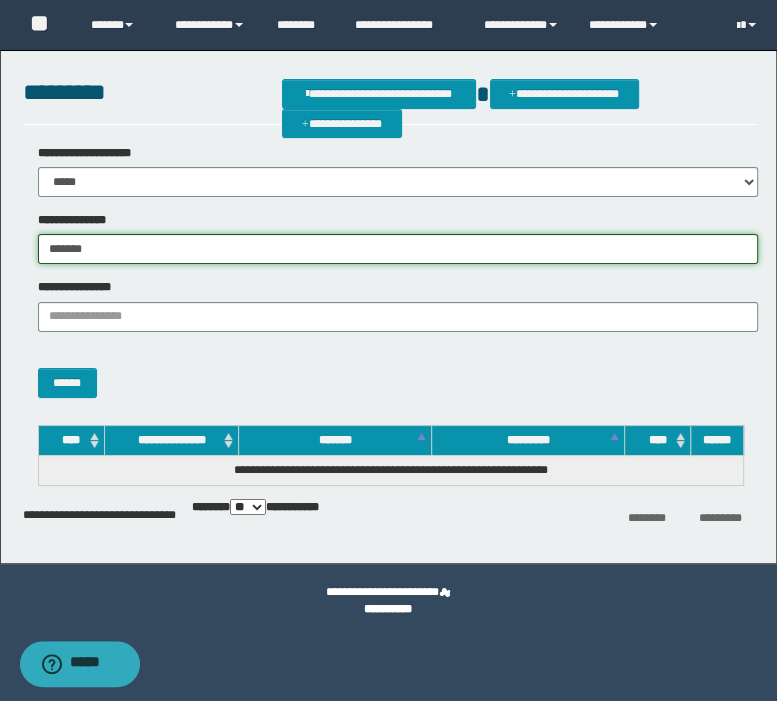 type on "*******" 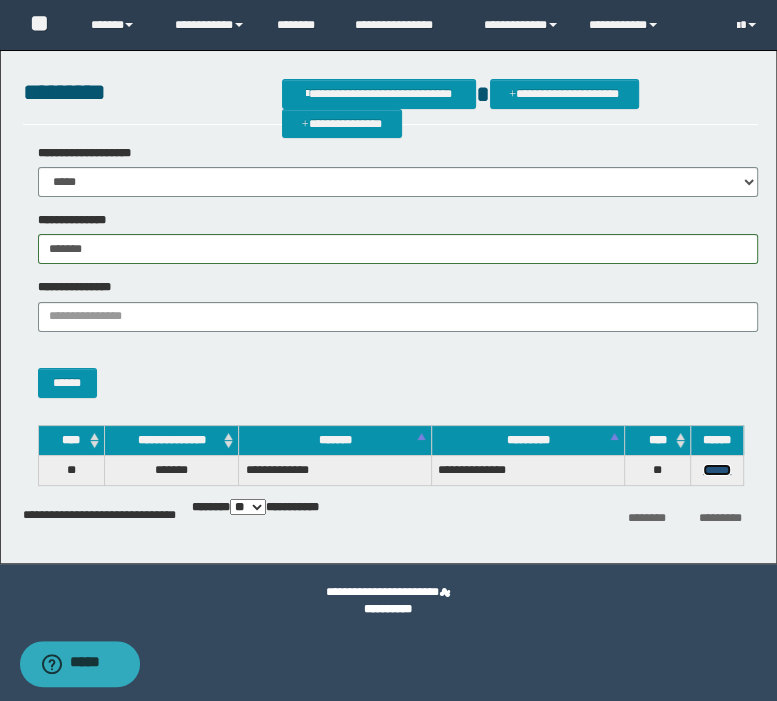 click on "******" at bounding box center (717, 470) 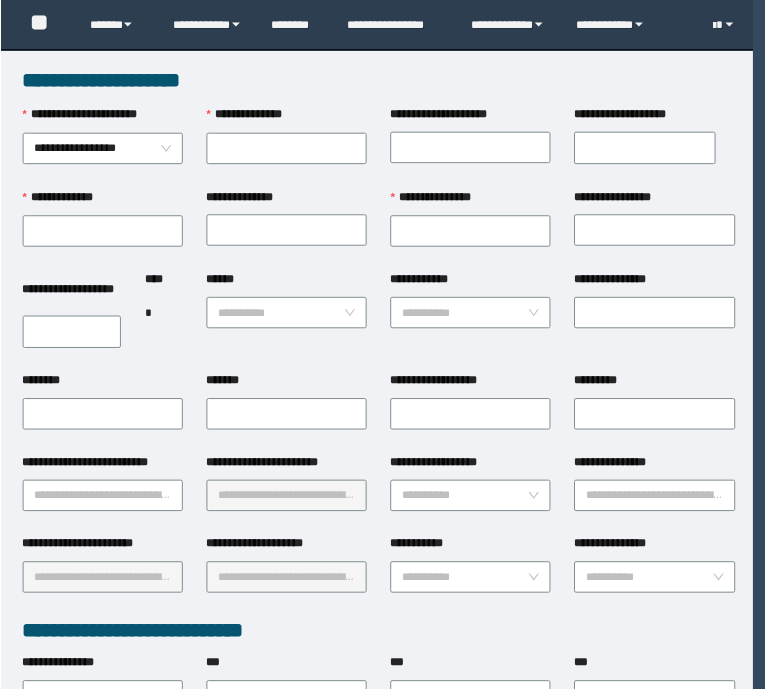 scroll, scrollTop: 0, scrollLeft: 0, axis: both 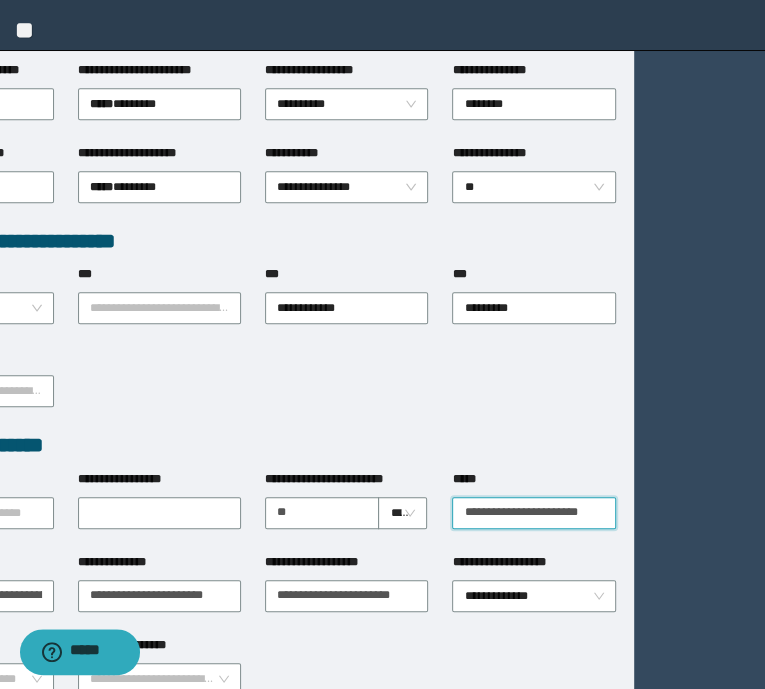 drag, startPoint x: 592, startPoint y: 513, endPoint x: 781, endPoint y: 489, distance: 190.51772 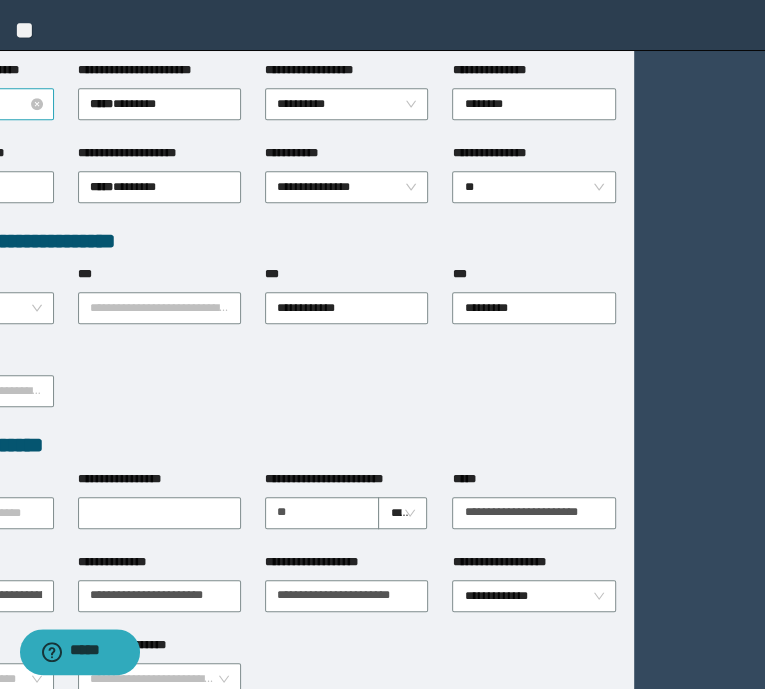 scroll, scrollTop: 0, scrollLeft: 0, axis: both 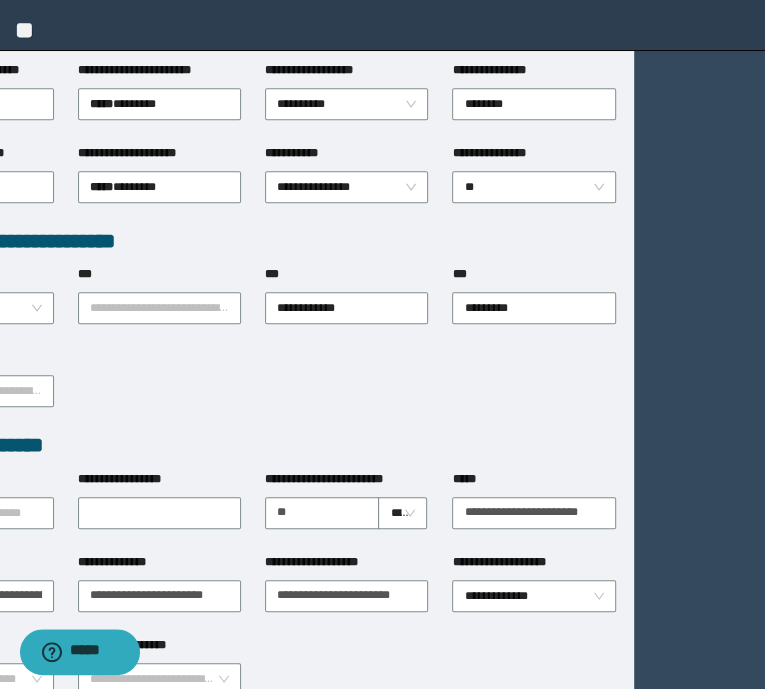 click on "**********" at bounding box center [0, 0] 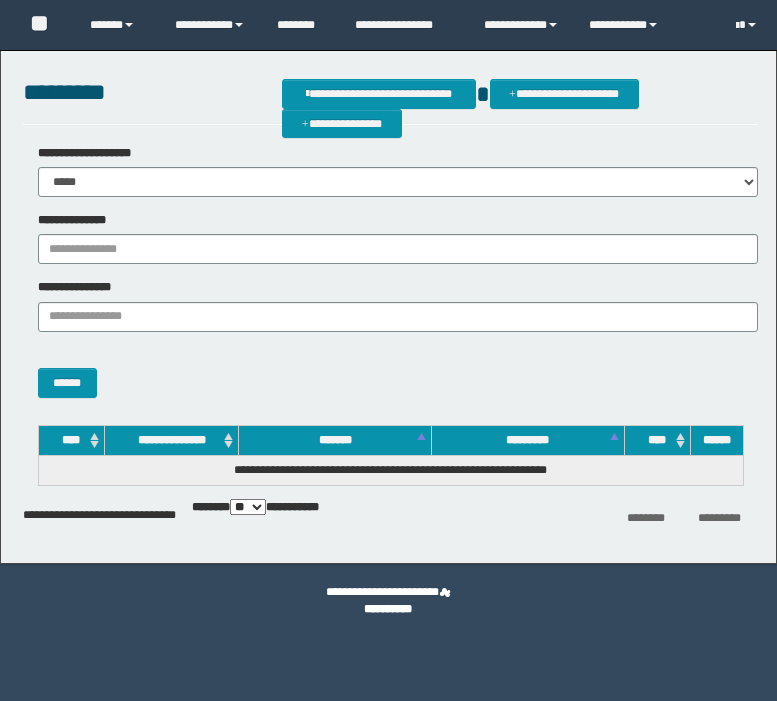 scroll, scrollTop: 0, scrollLeft: 0, axis: both 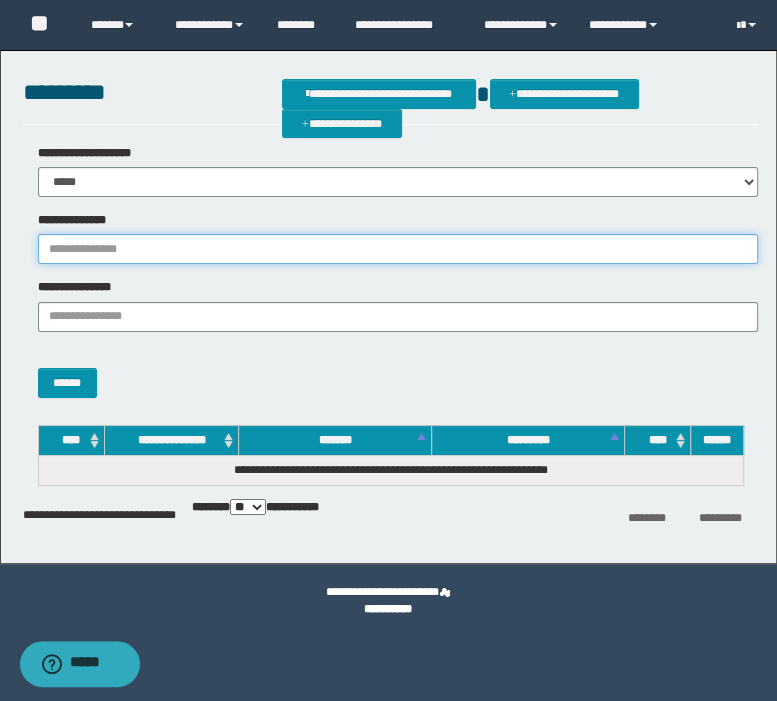 click on "**********" at bounding box center (398, 249) 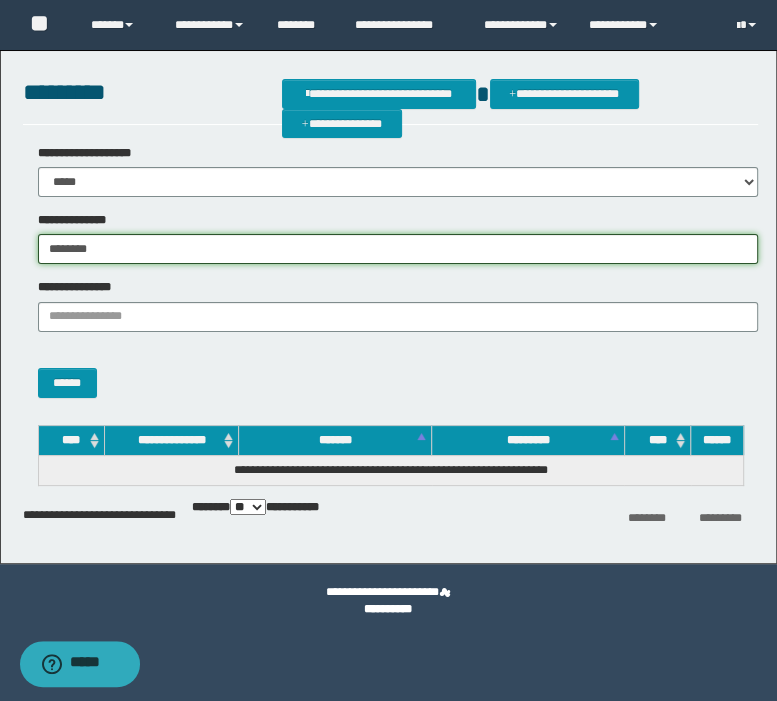 type on "********" 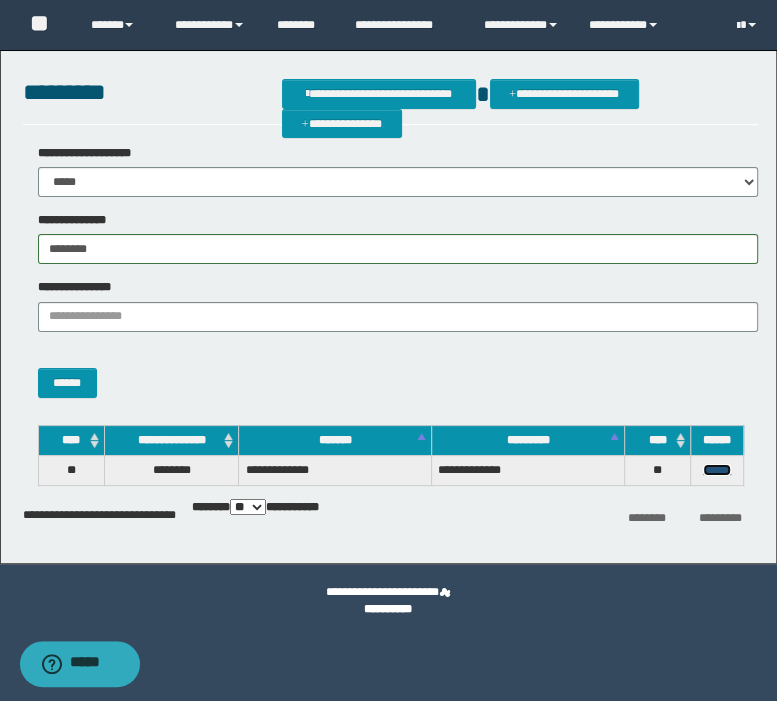 click on "******" at bounding box center [717, 470] 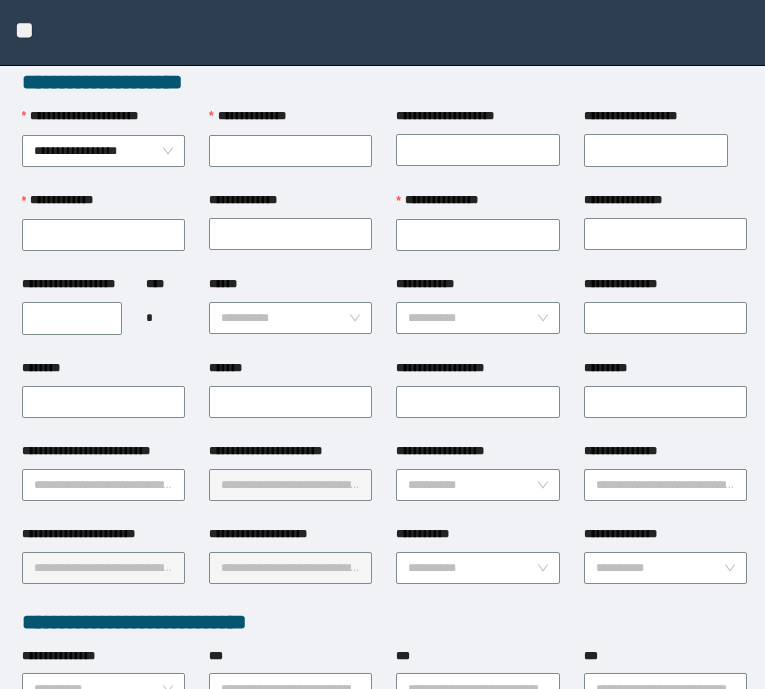 scroll, scrollTop: 0, scrollLeft: 0, axis: both 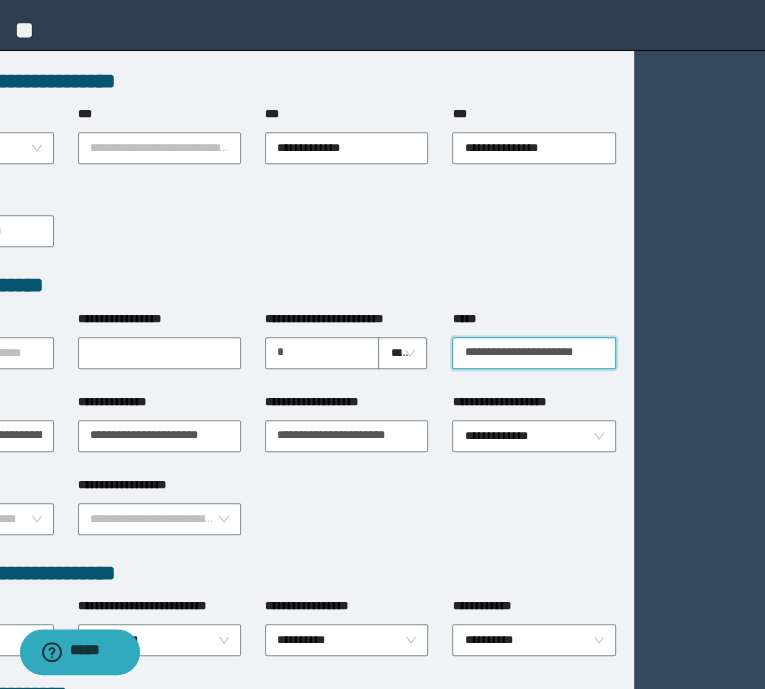drag, startPoint x: 591, startPoint y: 340, endPoint x: 781, endPoint y: 326, distance: 190.51509 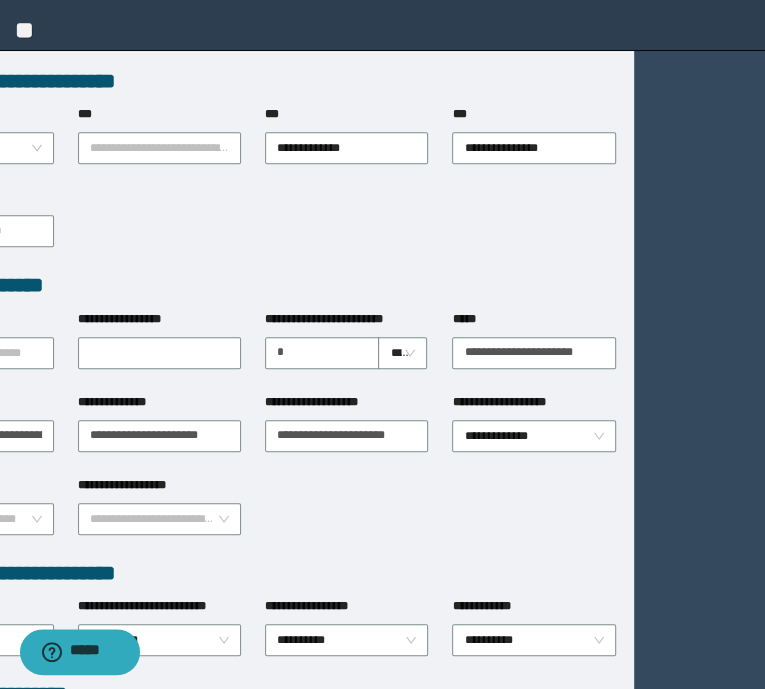click on "**********" at bounding box center (253, 285) 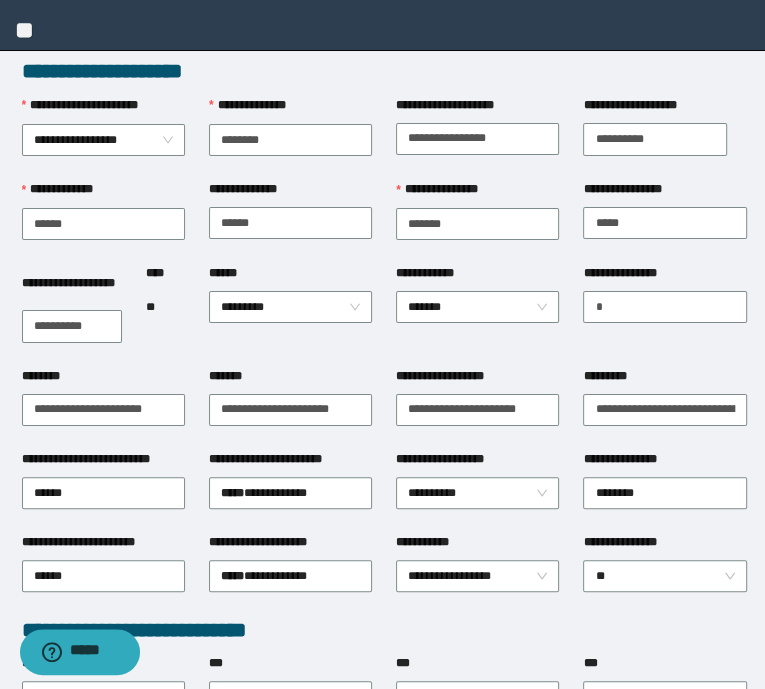 scroll, scrollTop: 0, scrollLeft: 0, axis: both 